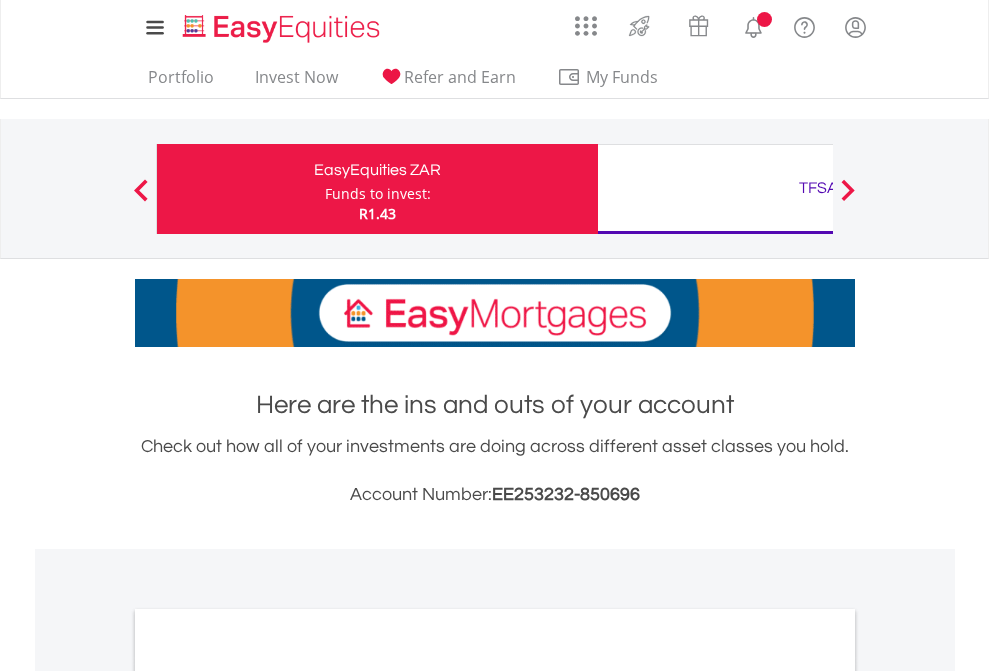 scroll, scrollTop: 0, scrollLeft: 0, axis: both 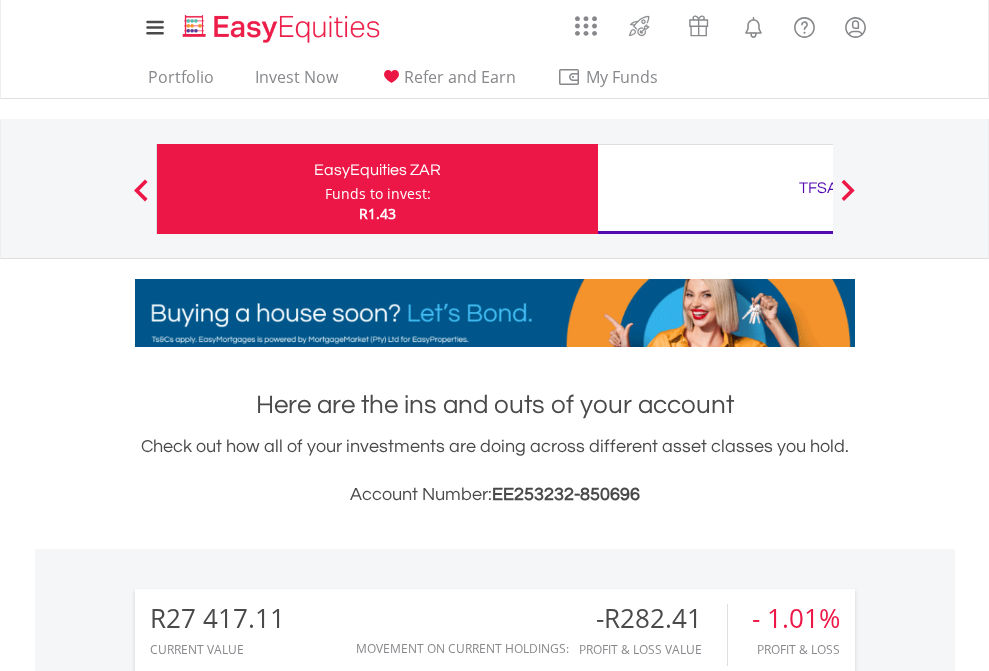 click on "Funds to invest:" at bounding box center (378, 194) 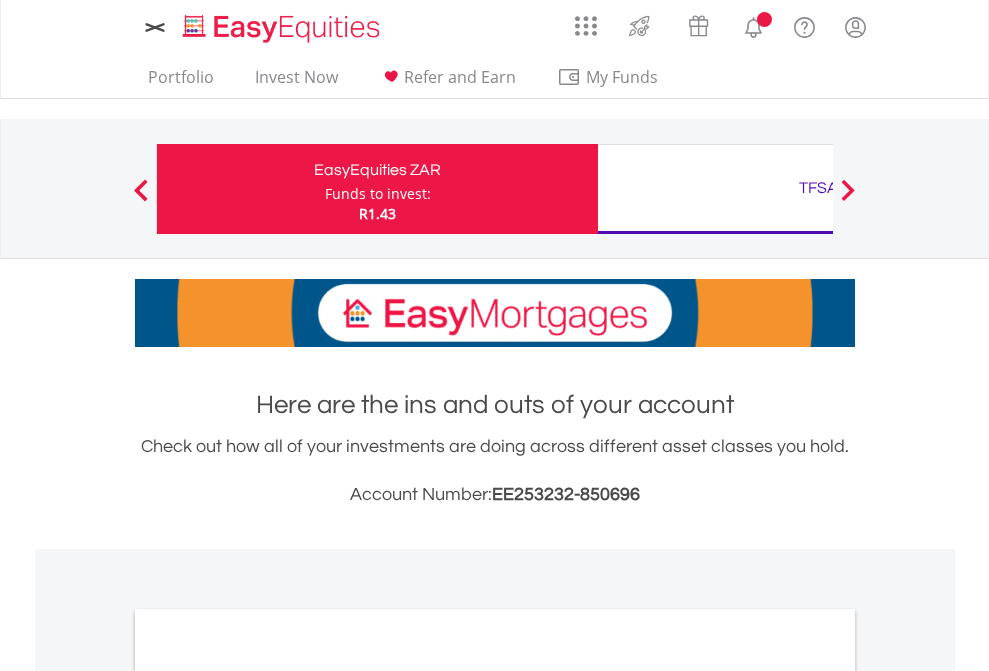 scroll, scrollTop: 0, scrollLeft: 0, axis: both 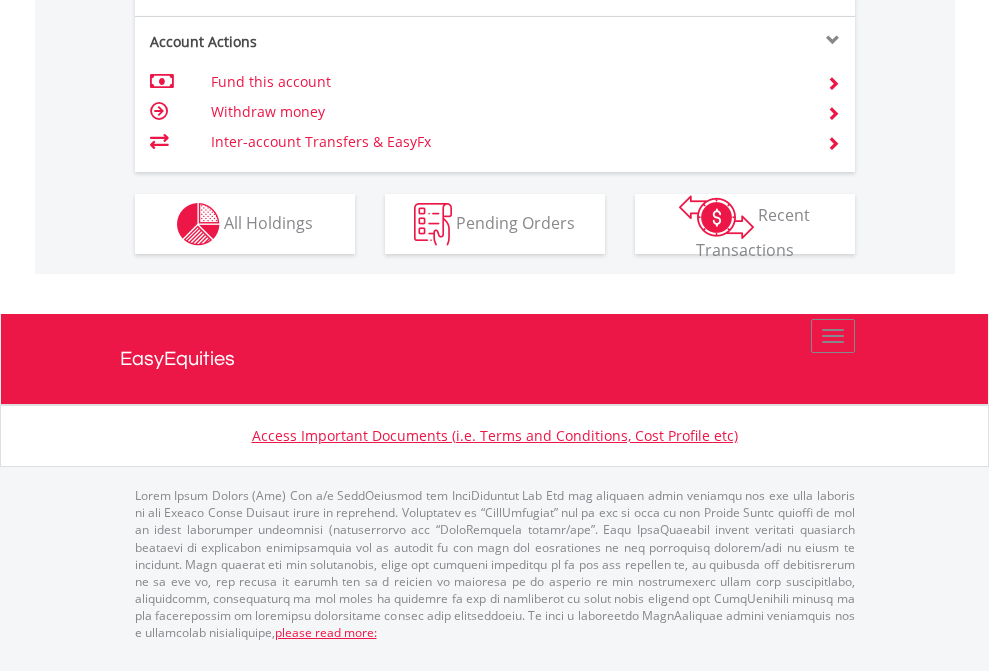 click on "Investment types" at bounding box center (706, -337) 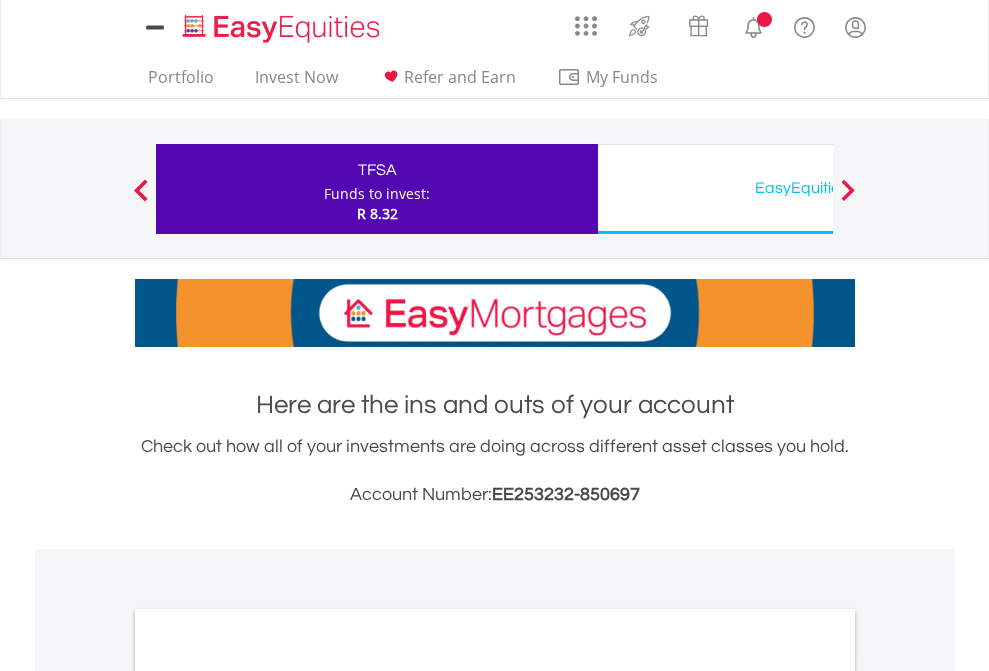 scroll, scrollTop: 0, scrollLeft: 0, axis: both 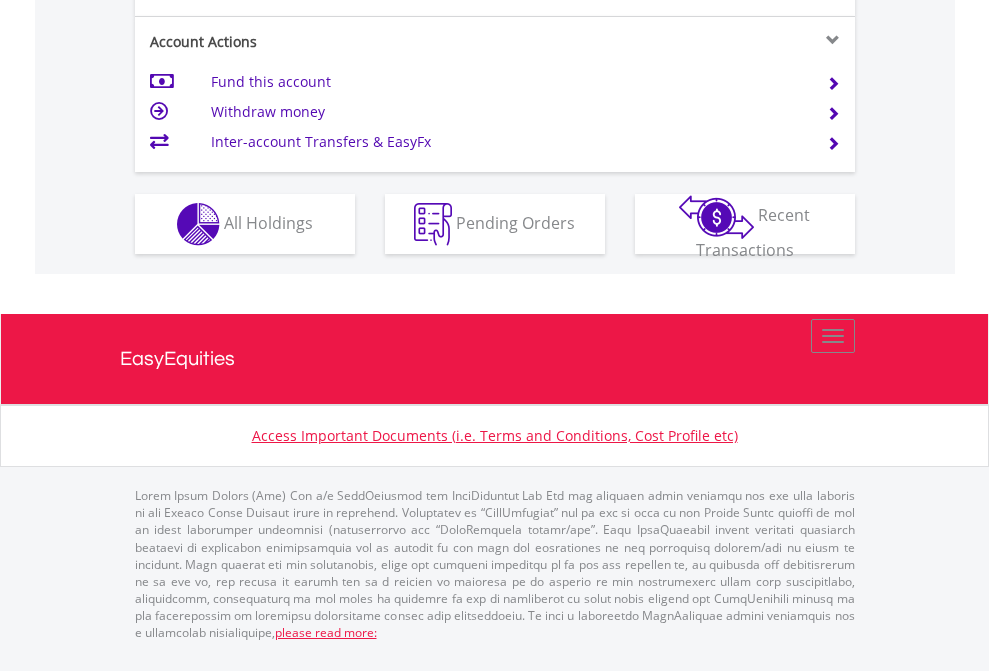click on "Investment types" at bounding box center (706, -337) 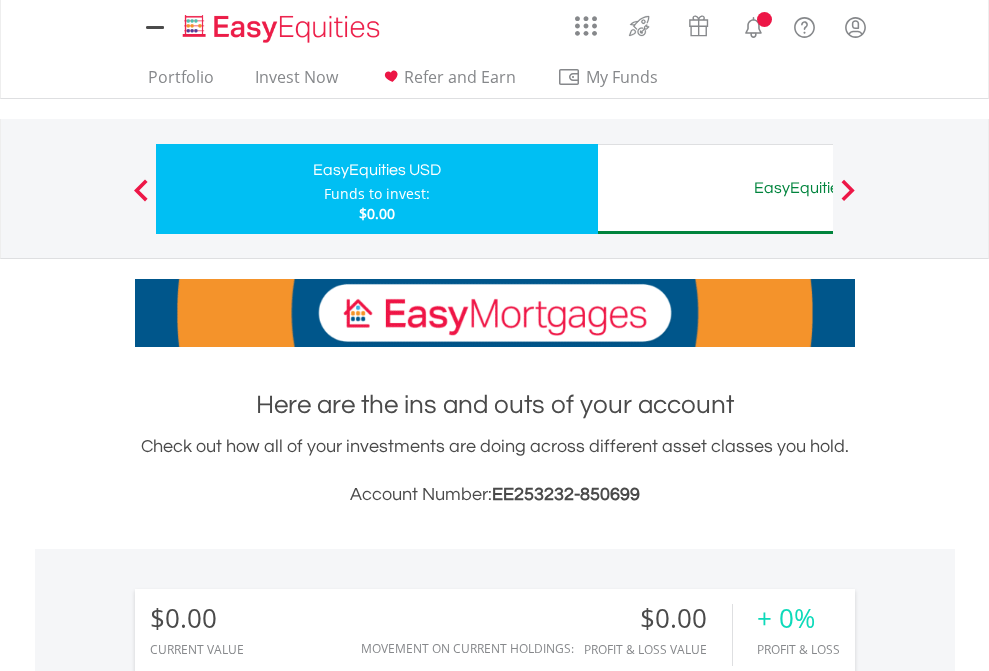 scroll, scrollTop: 0, scrollLeft: 0, axis: both 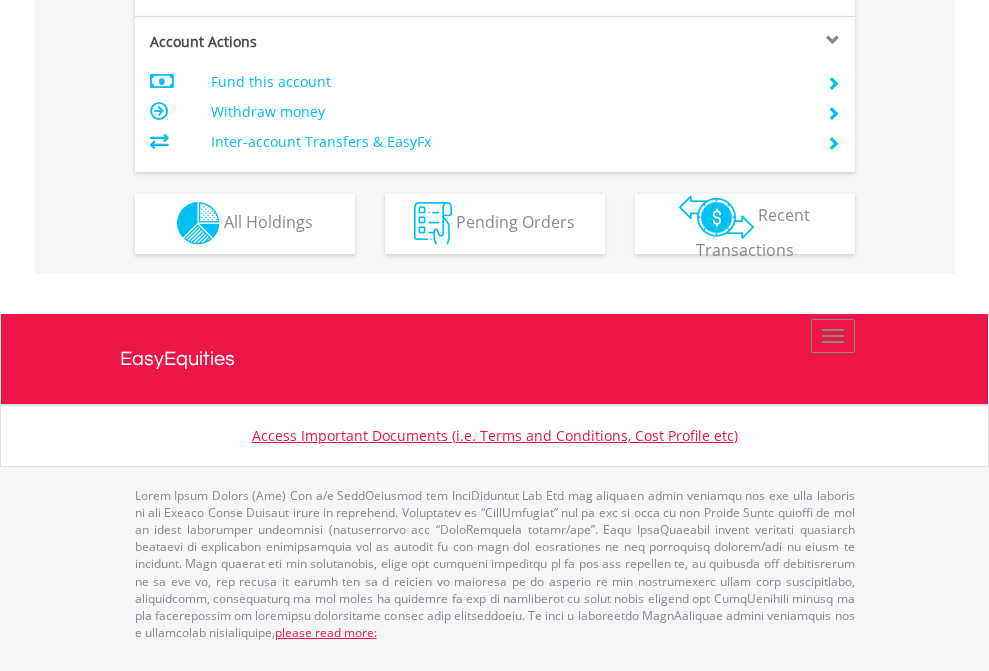click on "Investment types" at bounding box center (706, -353) 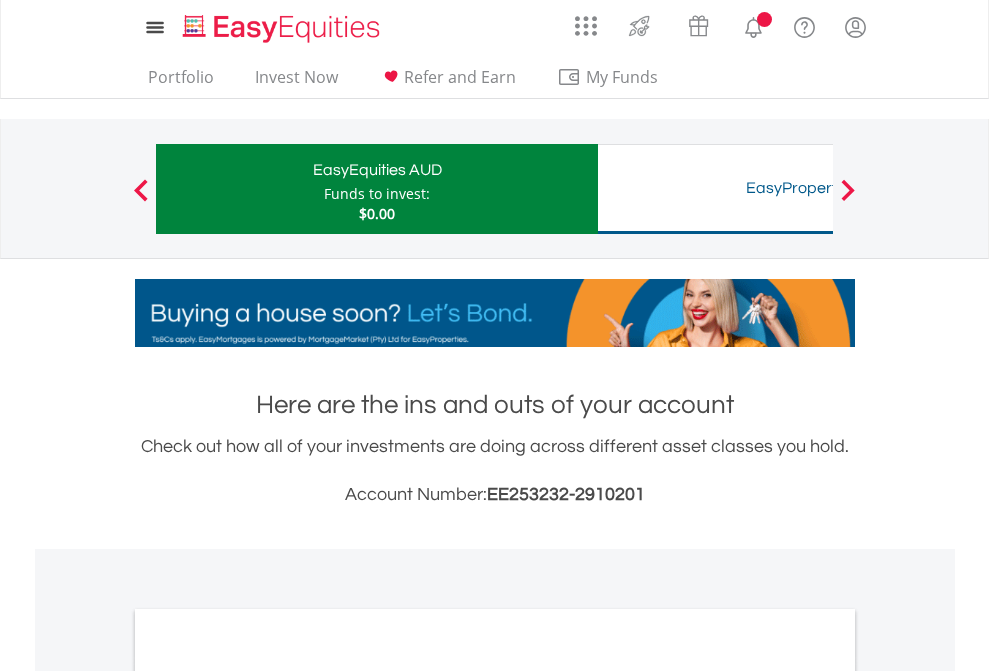 scroll, scrollTop: 0, scrollLeft: 0, axis: both 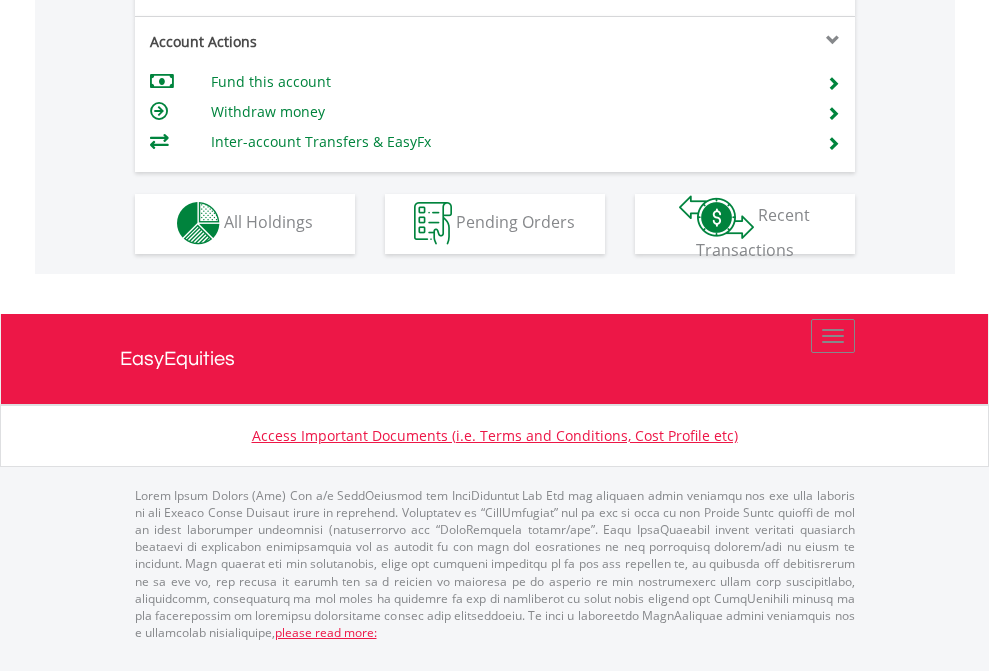click on "Investment types" at bounding box center [706, -353] 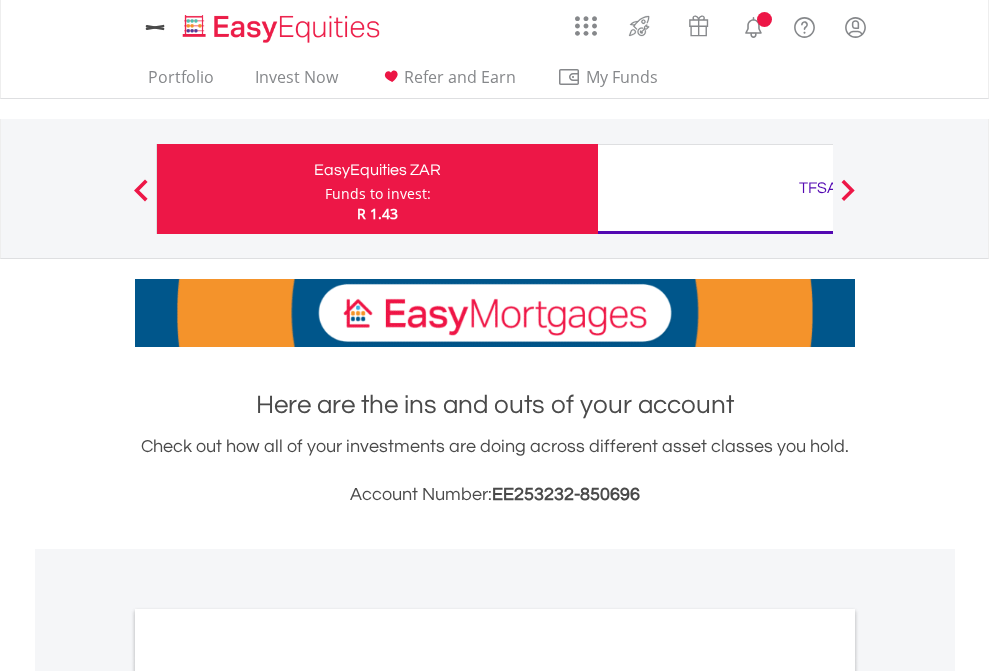 scroll, scrollTop: 0, scrollLeft: 0, axis: both 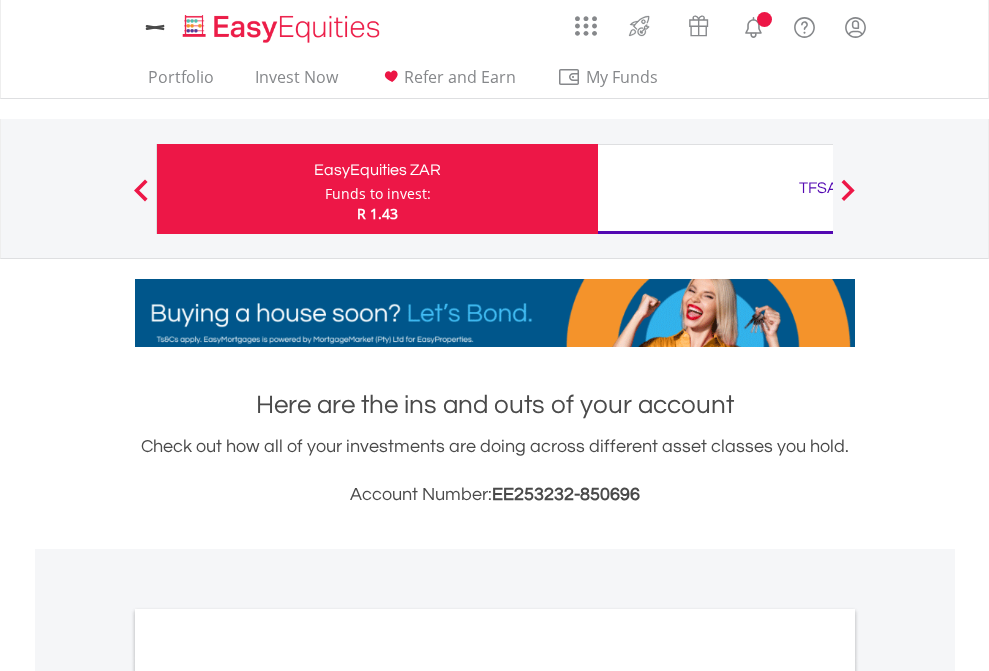 click on "All Holdings" at bounding box center (268, 1096) 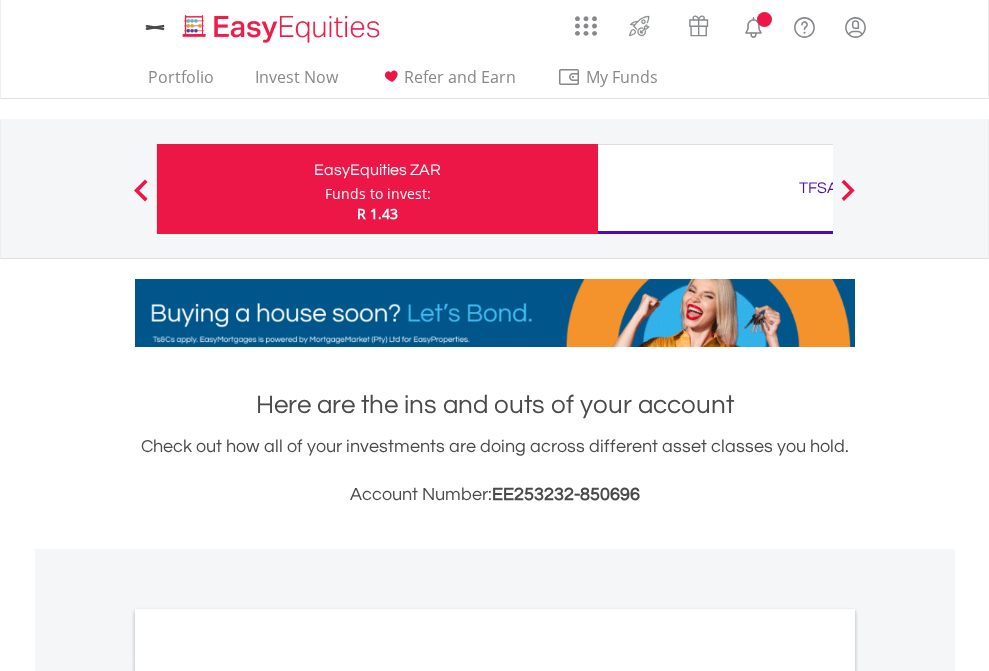 scroll, scrollTop: 1202, scrollLeft: 0, axis: vertical 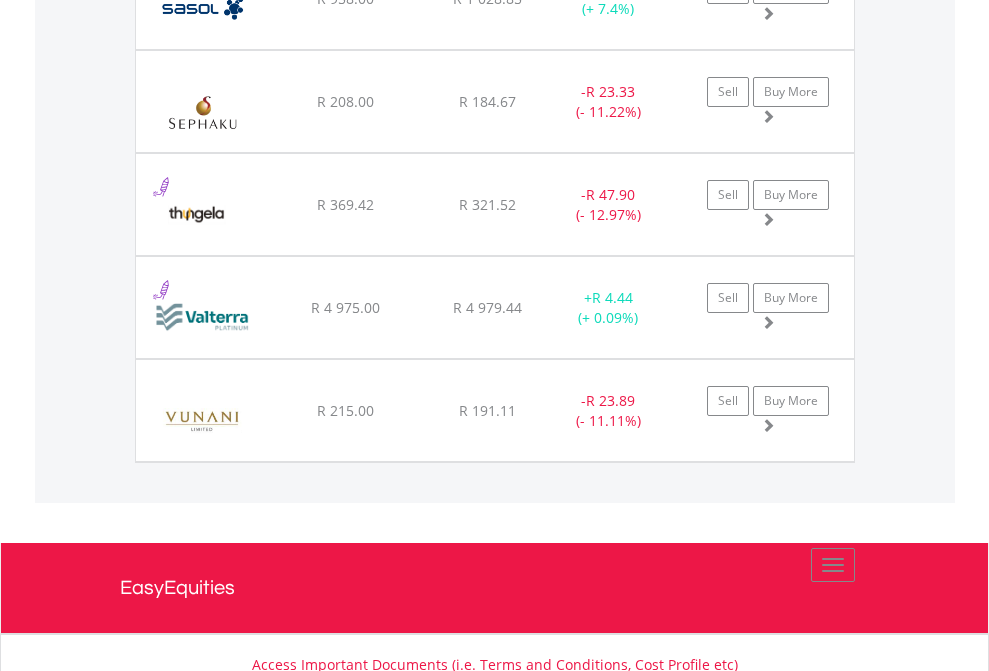click on "TFSA" at bounding box center [818, -2036] 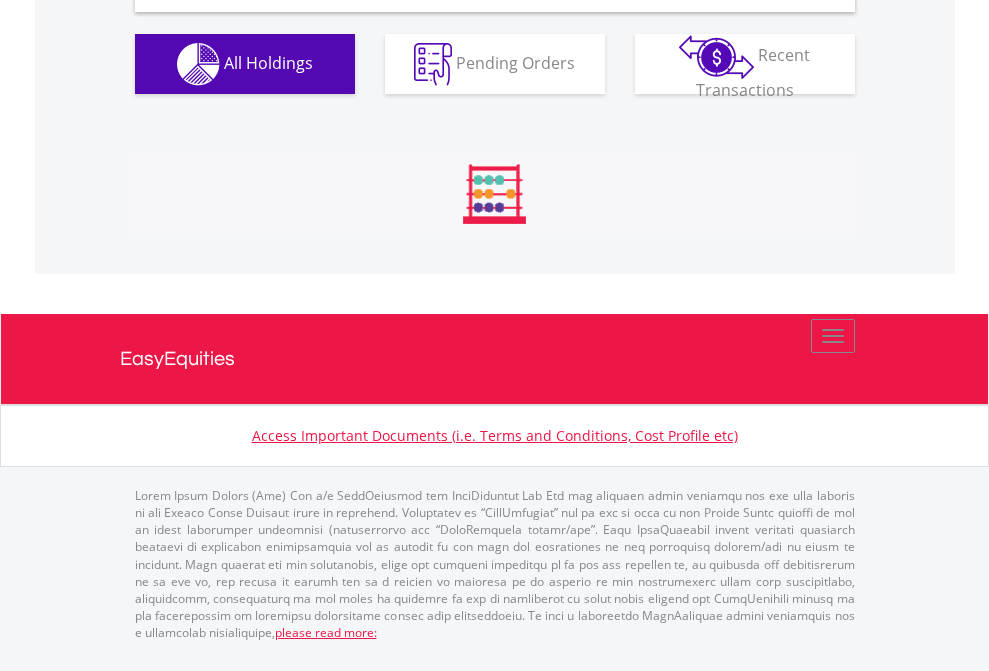 scroll, scrollTop: 1933, scrollLeft: 0, axis: vertical 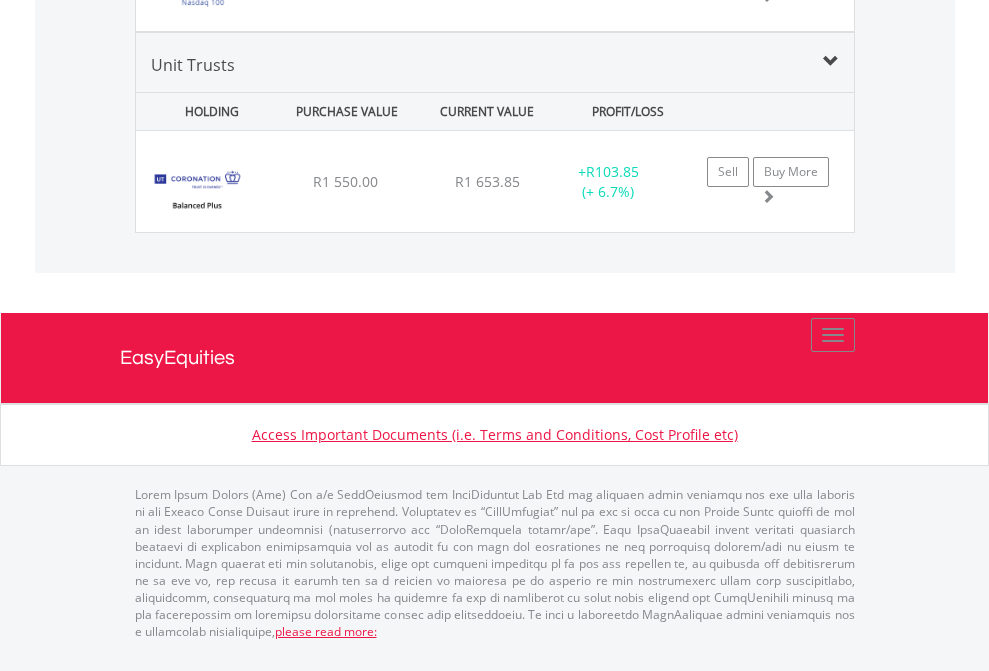 click on "EasyEquities USD" at bounding box center (818, -1581) 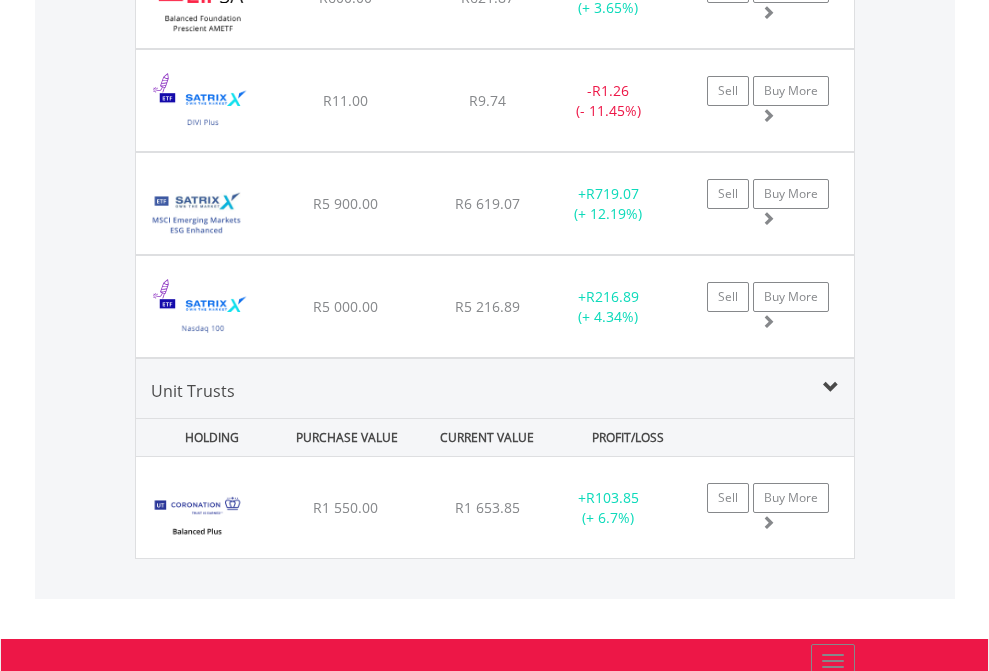 scroll, scrollTop: 144, scrollLeft: 0, axis: vertical 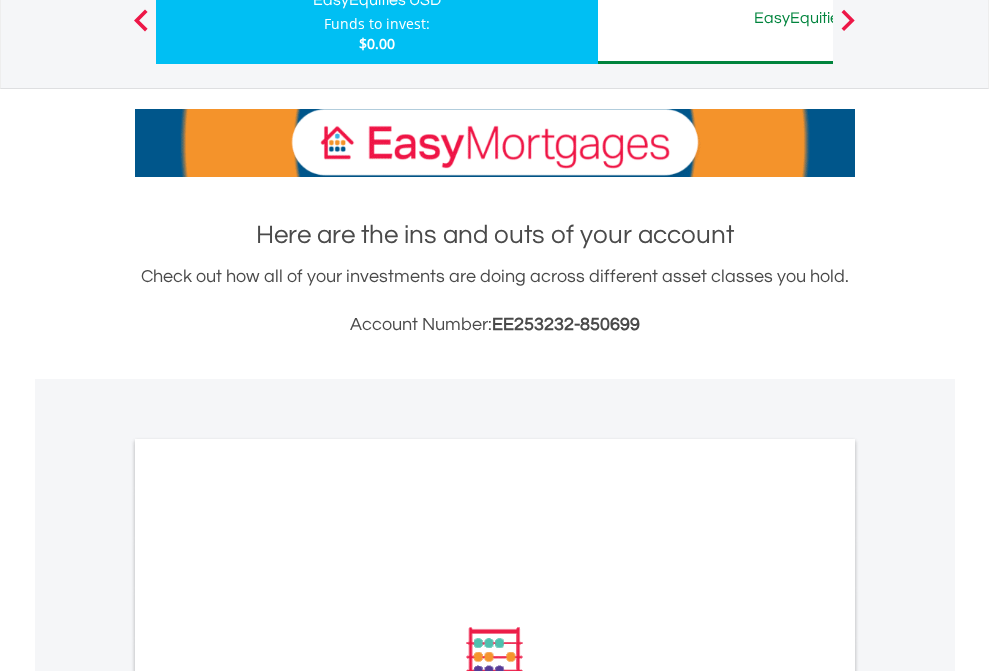 click on "All Holdings" at bounding box center [268, 926] 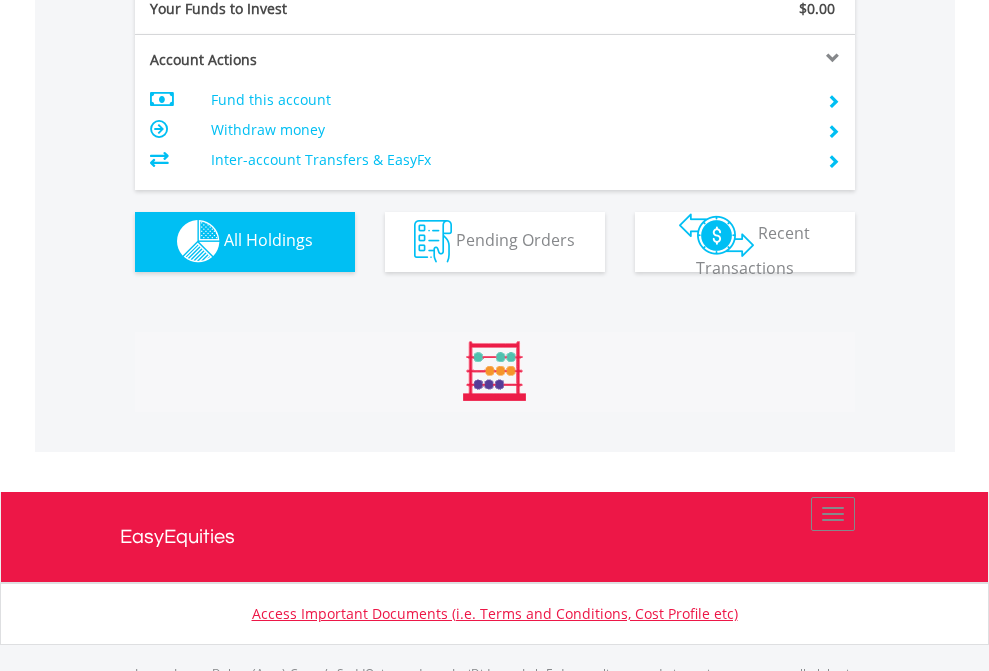 scroll, scrollTop: 999808, scrollLeft: 999687, axis: both 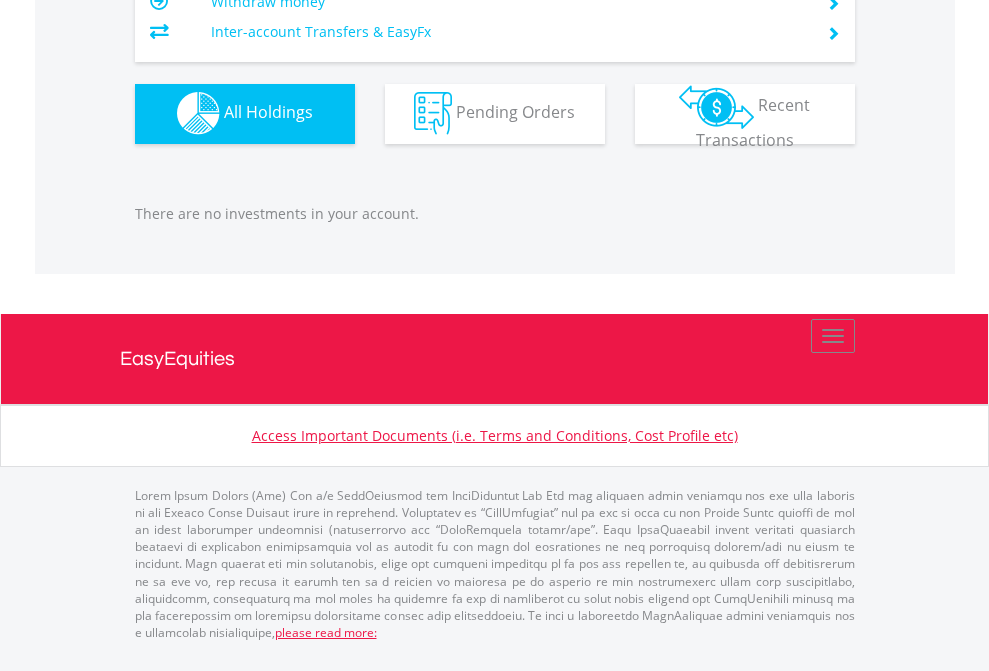 click on "EasyEquities AUD" at bounding box center (818, -1142) 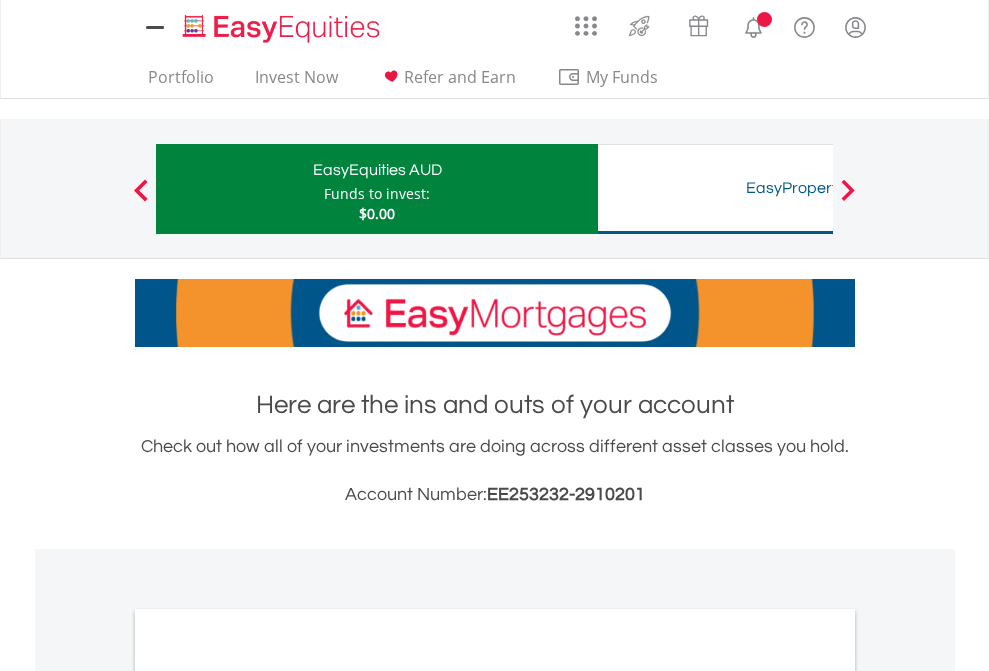 scroll, scrollTop: 0, scrollLeft: 0, axis: both 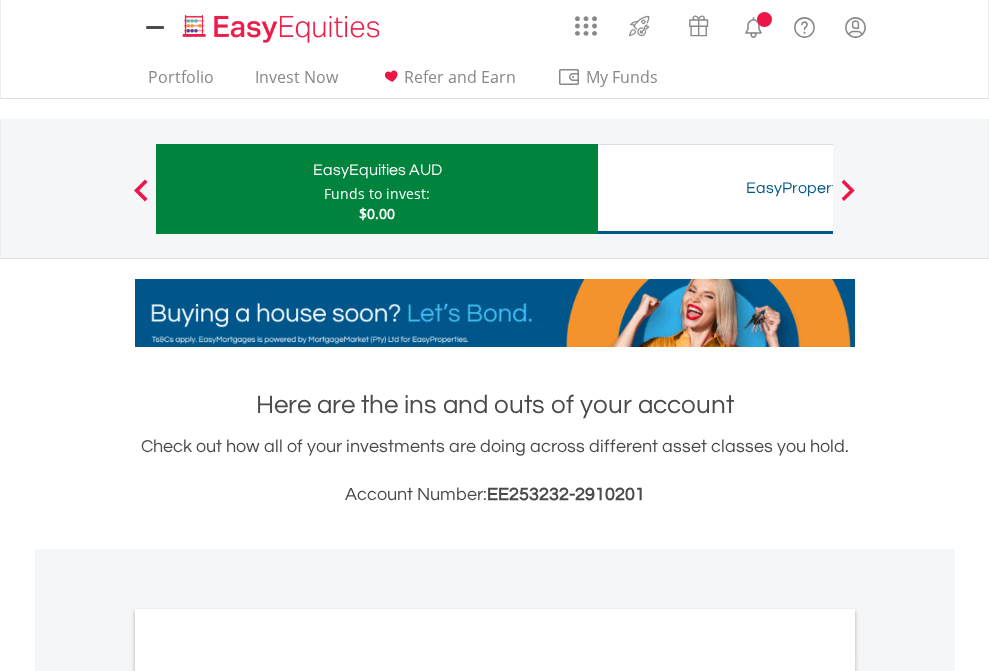 click on "All Holdings" at bounding box center [268, 1096] 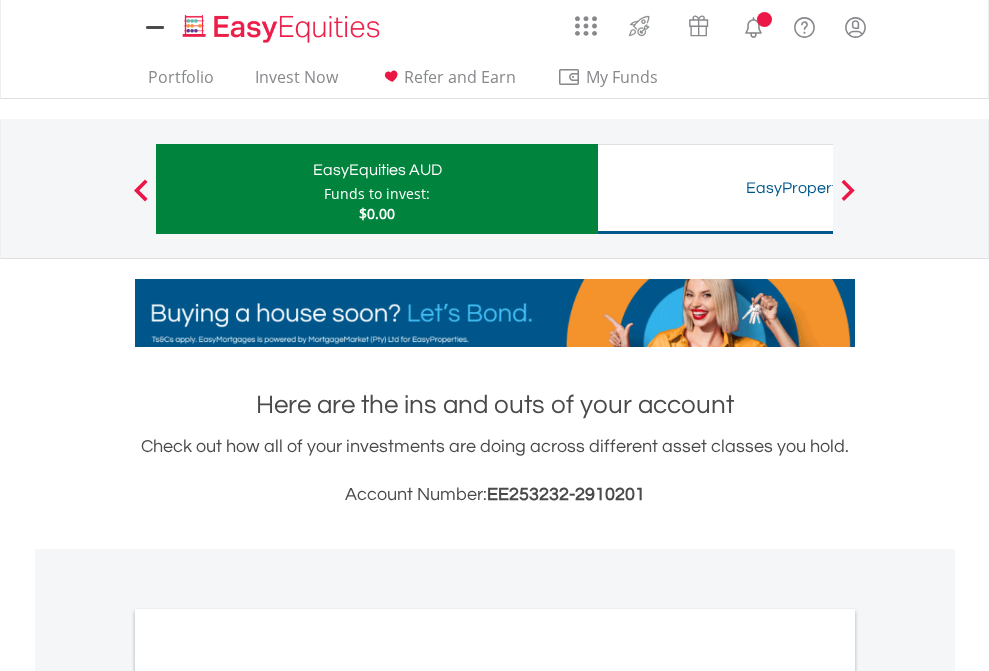 scroll, scrollTop: 1202, scrollLeft: 0, axis: vertical 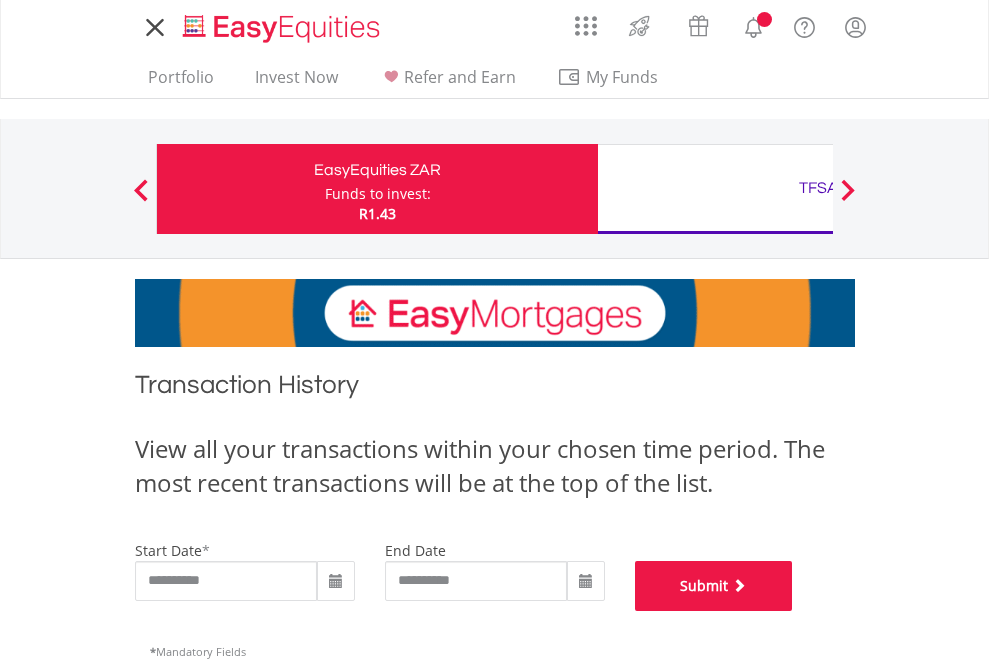 click on "Submit" at bounding box center [714, 586] 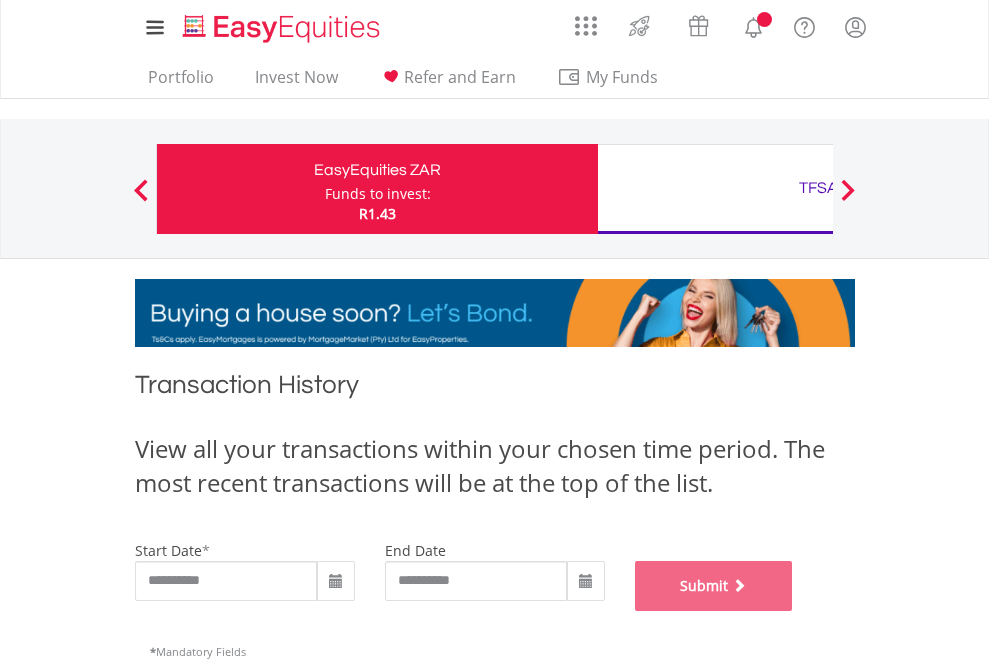 scroll, scrollTop: 811, scrollLeft: 0, axis: vertical 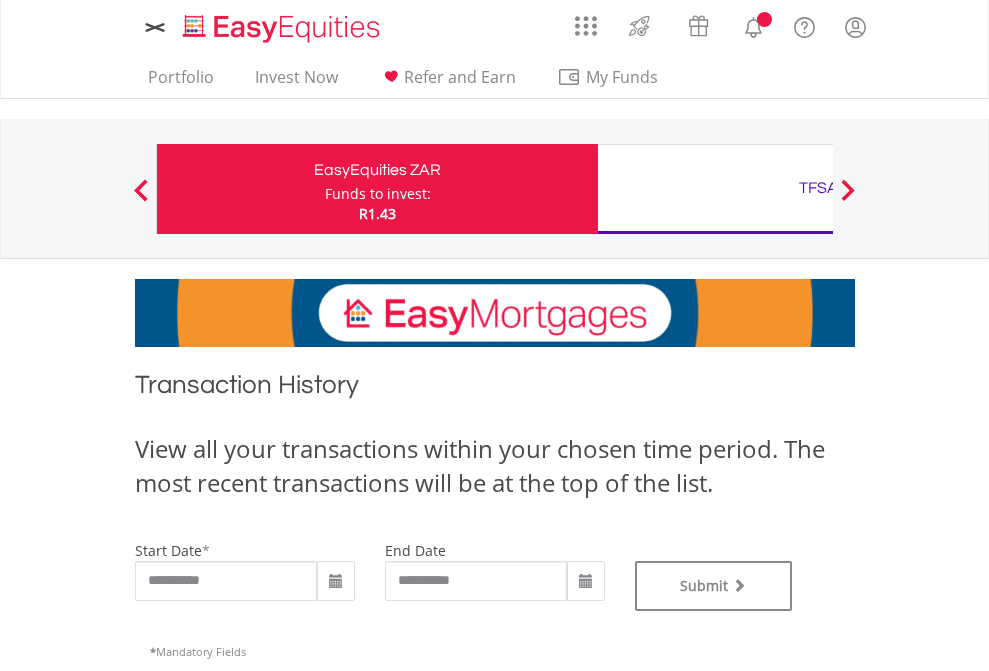 click on "TFSA" at bounding box center (818, 188) 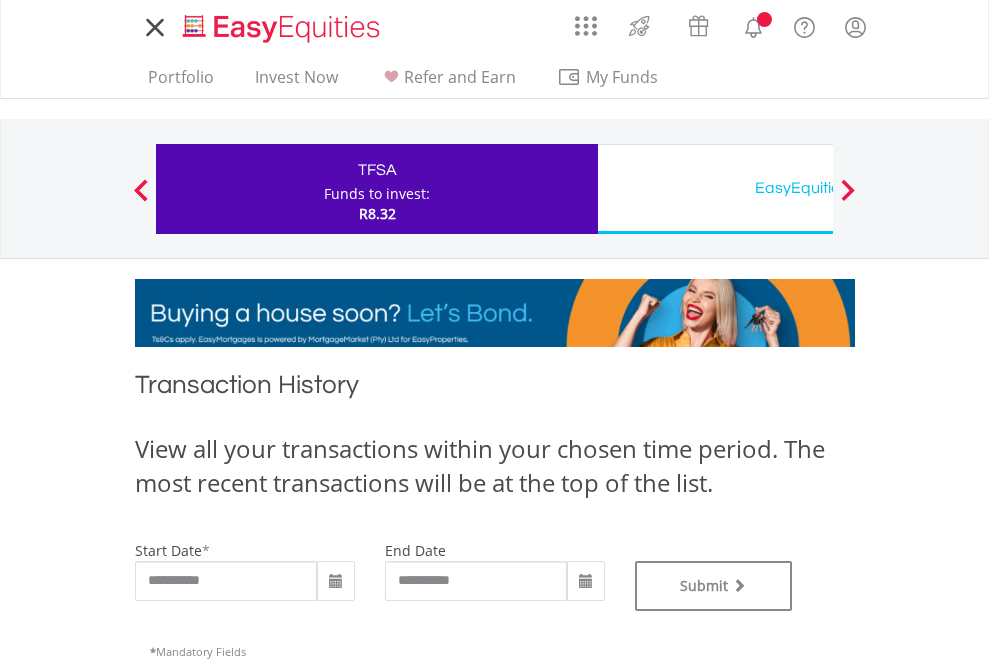 scroll, scrollTop: 0, scrollLeft: 0, axis: both 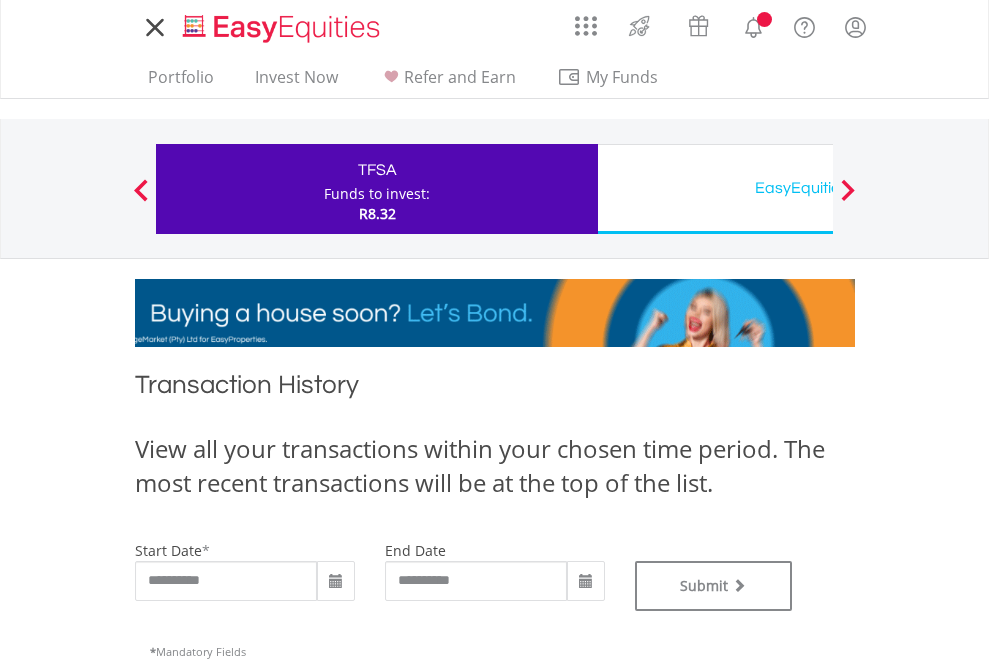 type on "**********" 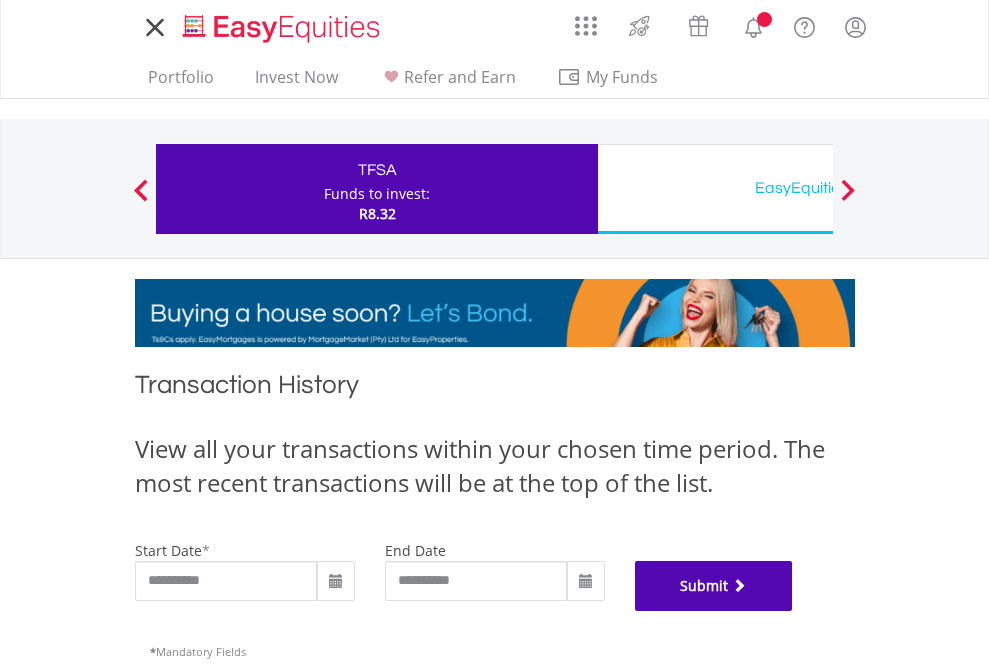 click on "Submit" at bounding box center [714, 586] 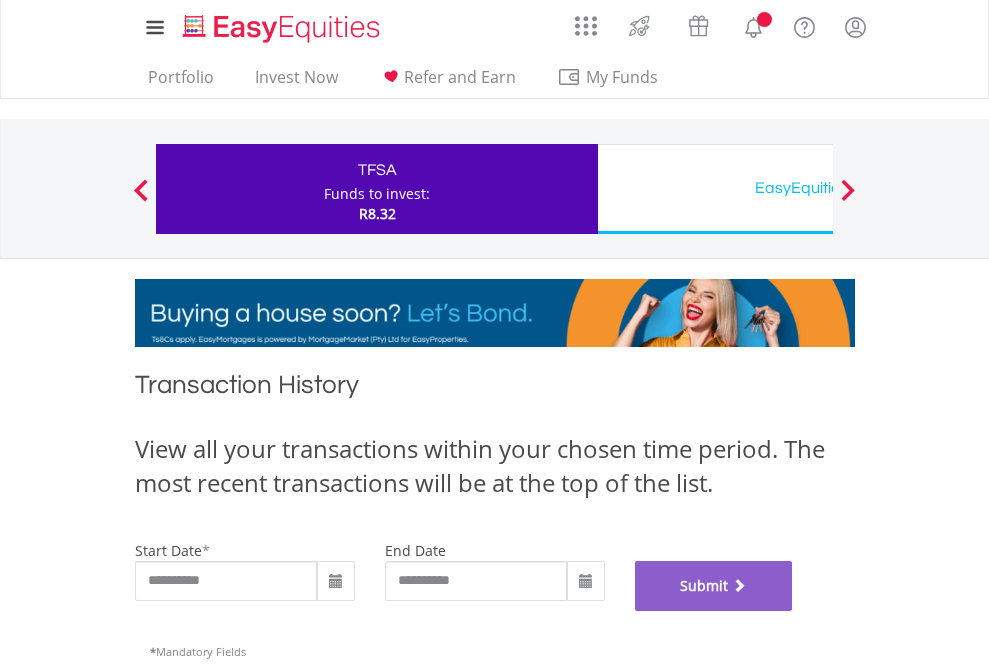 scroll, scrollTop: 811, scrollLeft: 0, axis: vertical 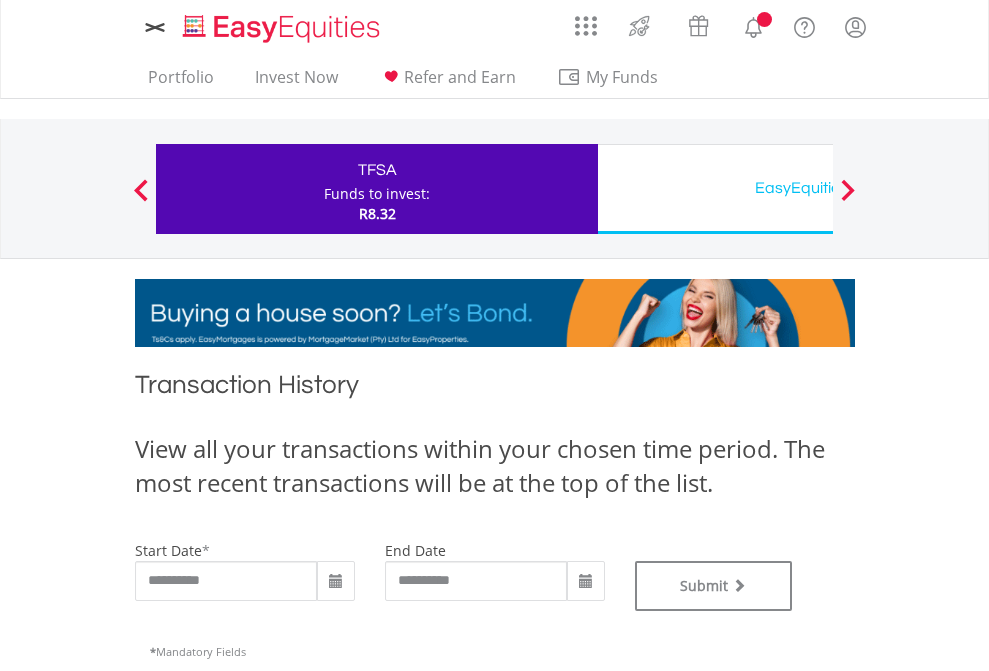click on "EasyEquities USD" at bounding box center [818, 188] 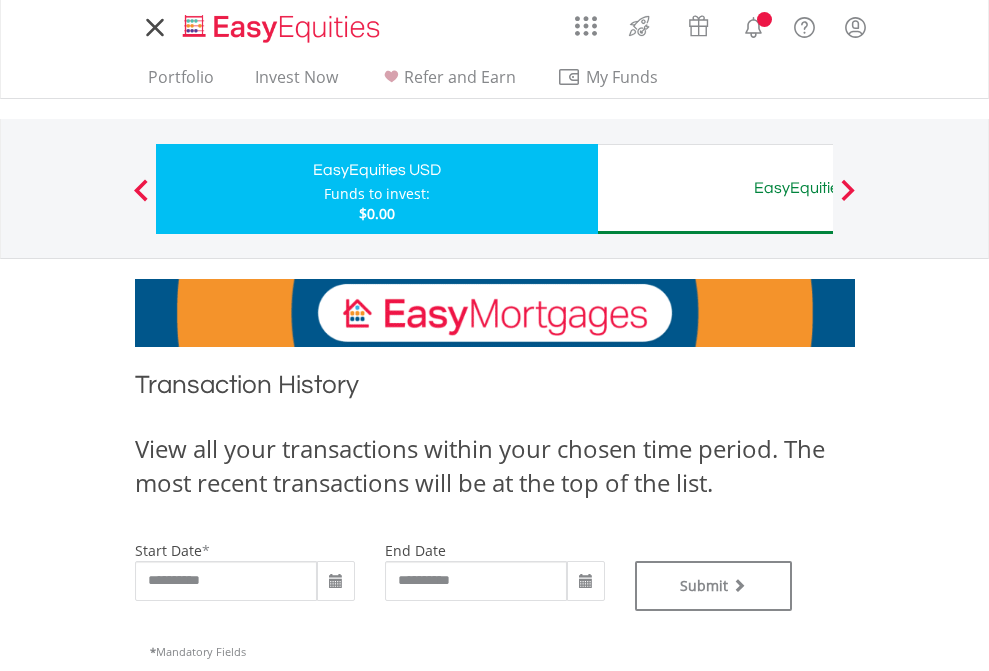 scroll, scrollTop: 0, scrollLeft: 0, axis: both 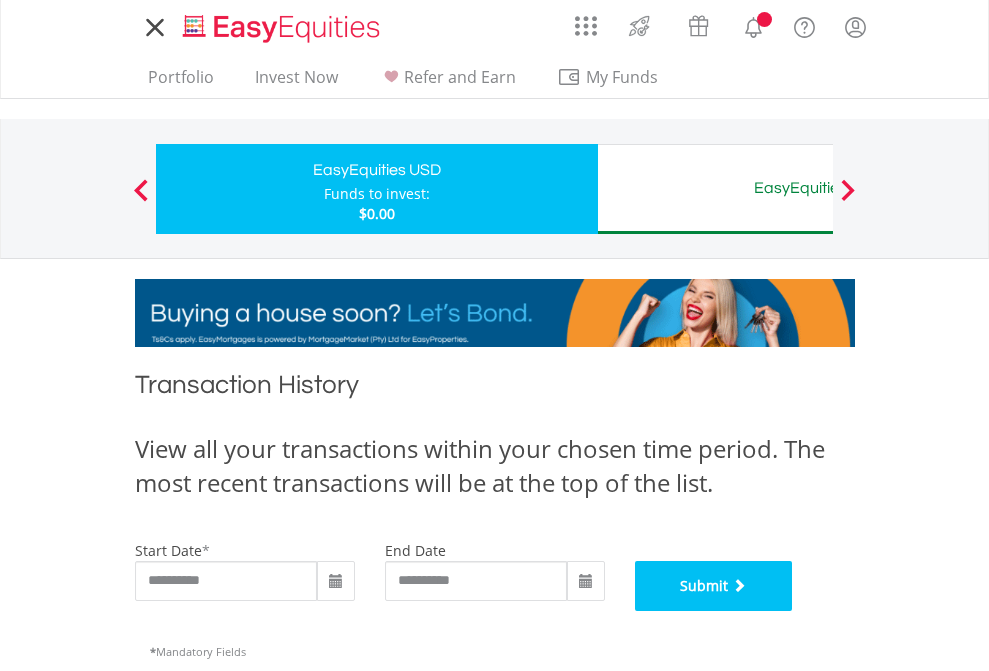 click on "Submit" at bounding box center (714, 586) 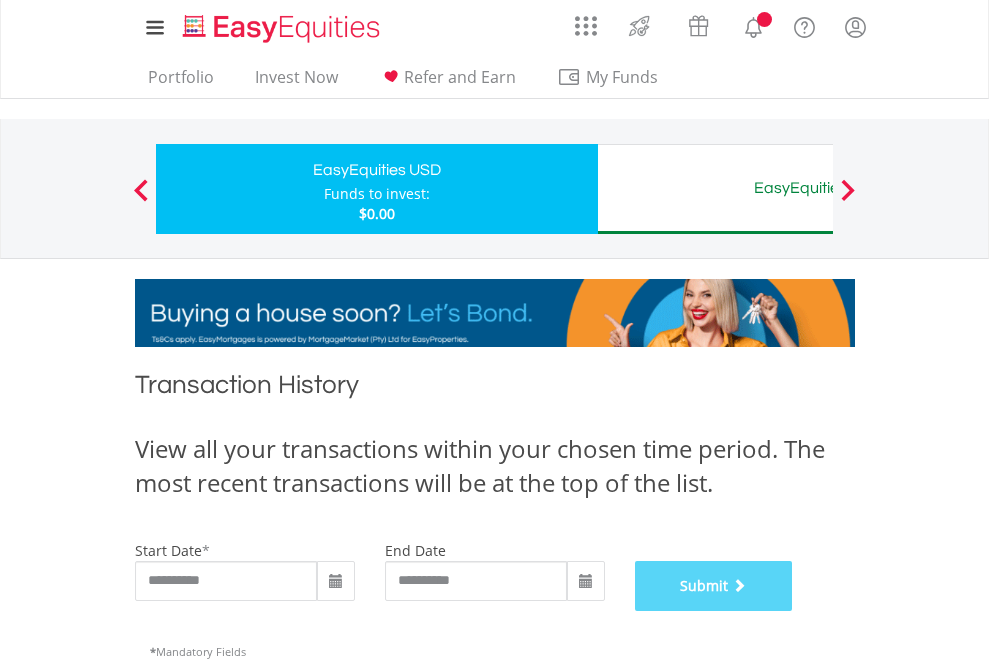 scroll, scrollTop: 811, scrollLeft: 0, axis: vertical 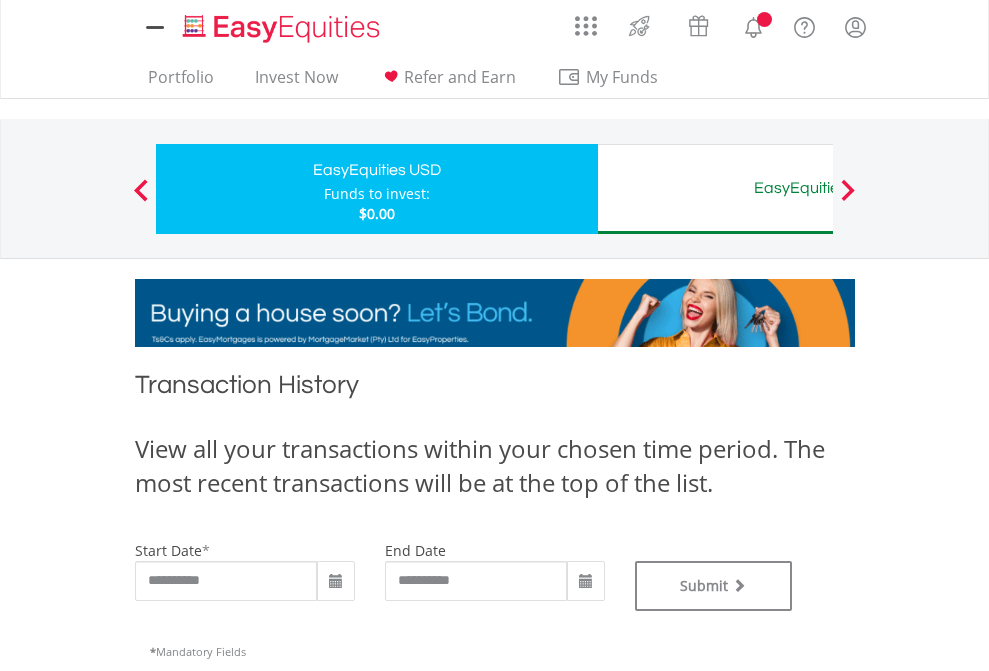 click on "EasyEquities AUD" at bounding box center (818, 188) 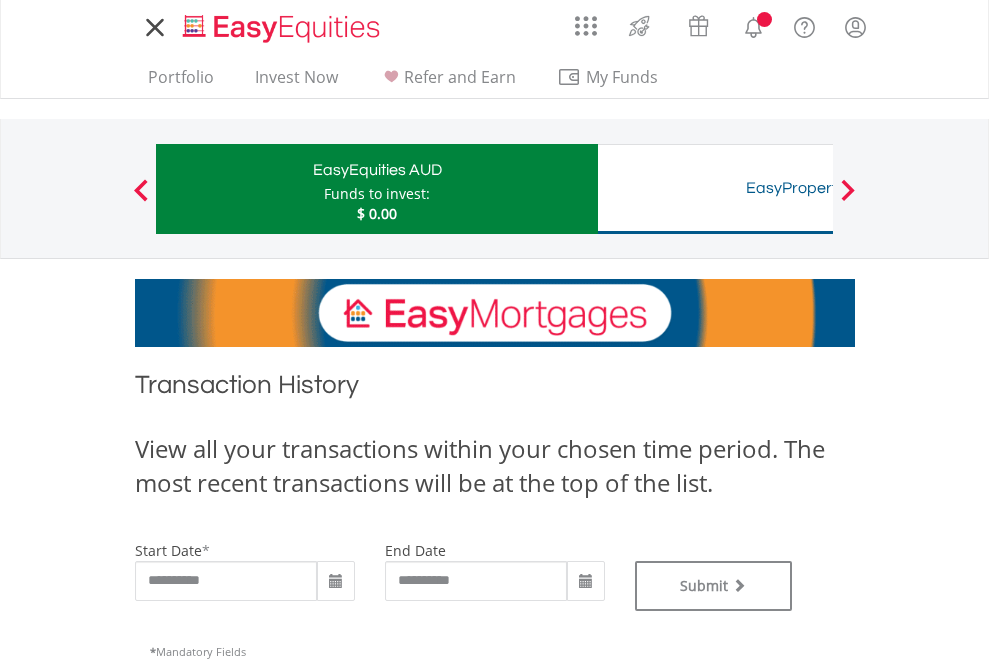 scroll, scrollTop: 0, scrollLeft: 0, axis: both 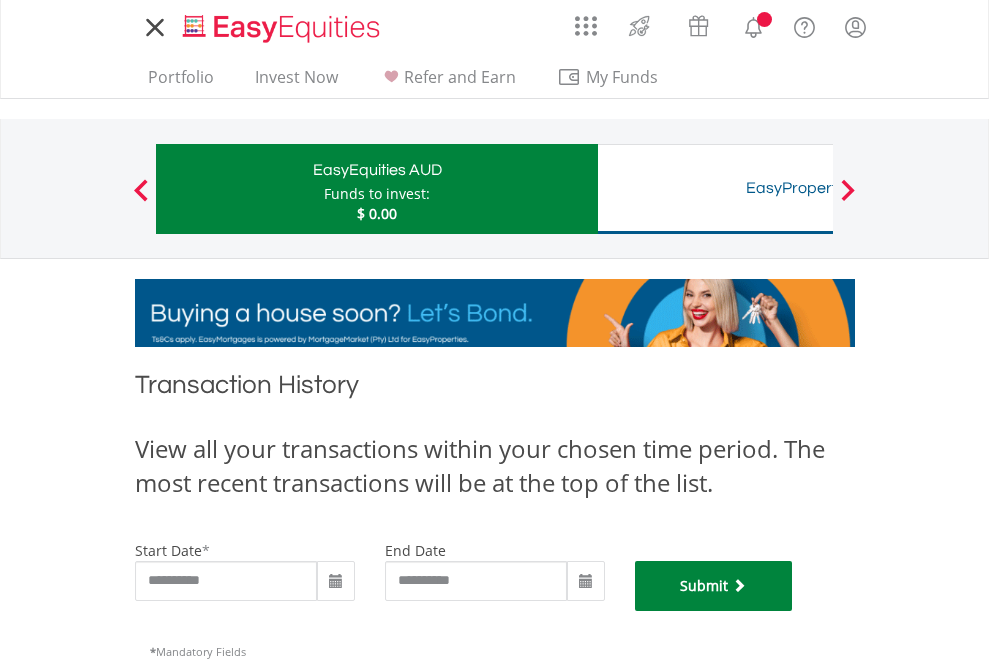 click on "Submit" at bounding box center [714, 586] 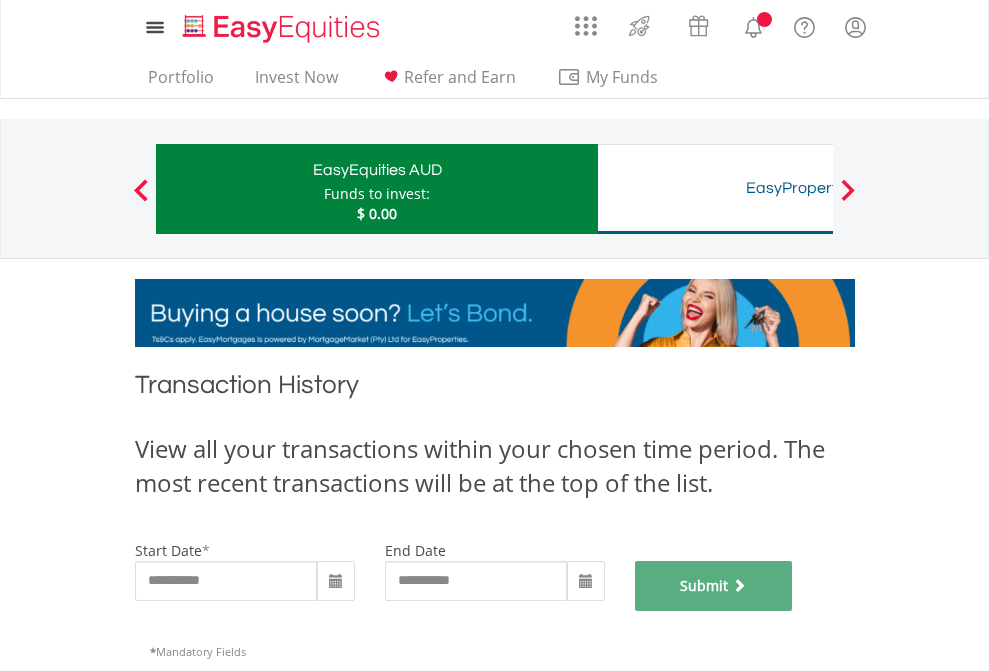 scroll, scrollTop: 811, scrollLeft: 0, axis: vertical 